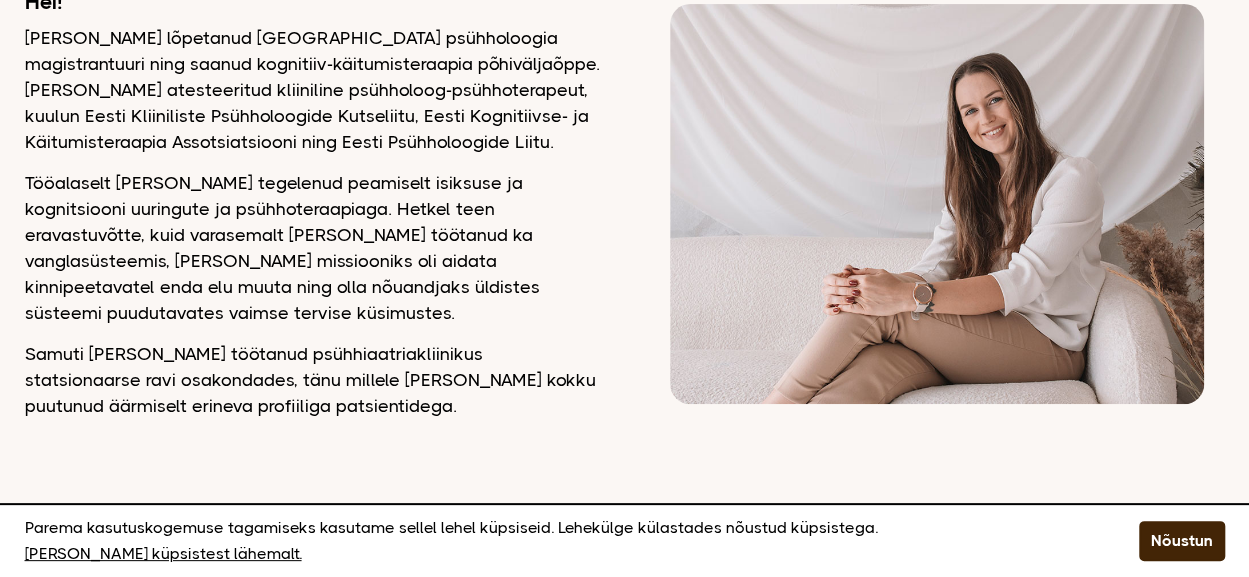 scroll, scrollTop: 318, scrollLeft: 0, axis: vertical 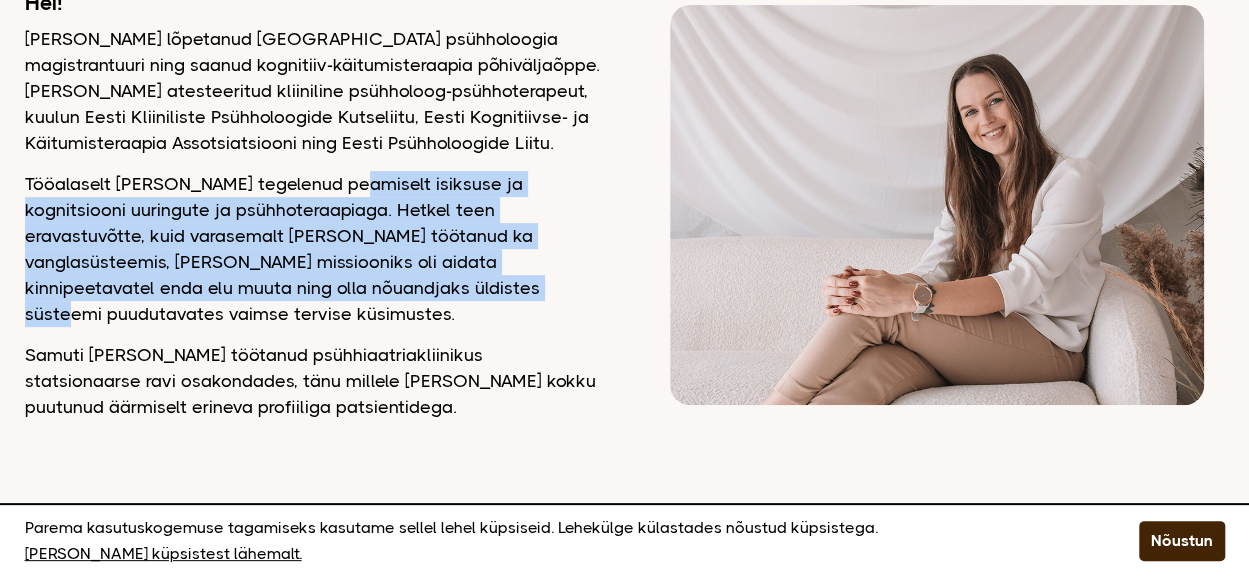 drag, startPoint x: 338, startPoint y: 190, endPoint x: 354, endPoint y: 296, distance: 107.200745 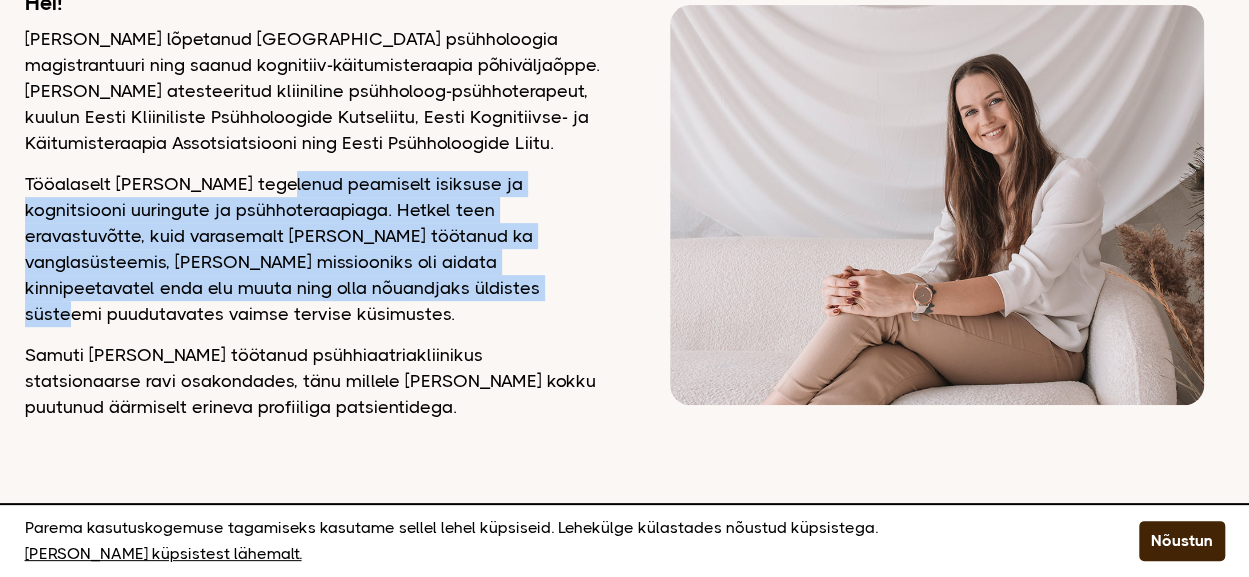 drag, startPoint x: 354, startPoint y: 296, endPoint x: 284, endPoint y: 191, distance: 126.1943 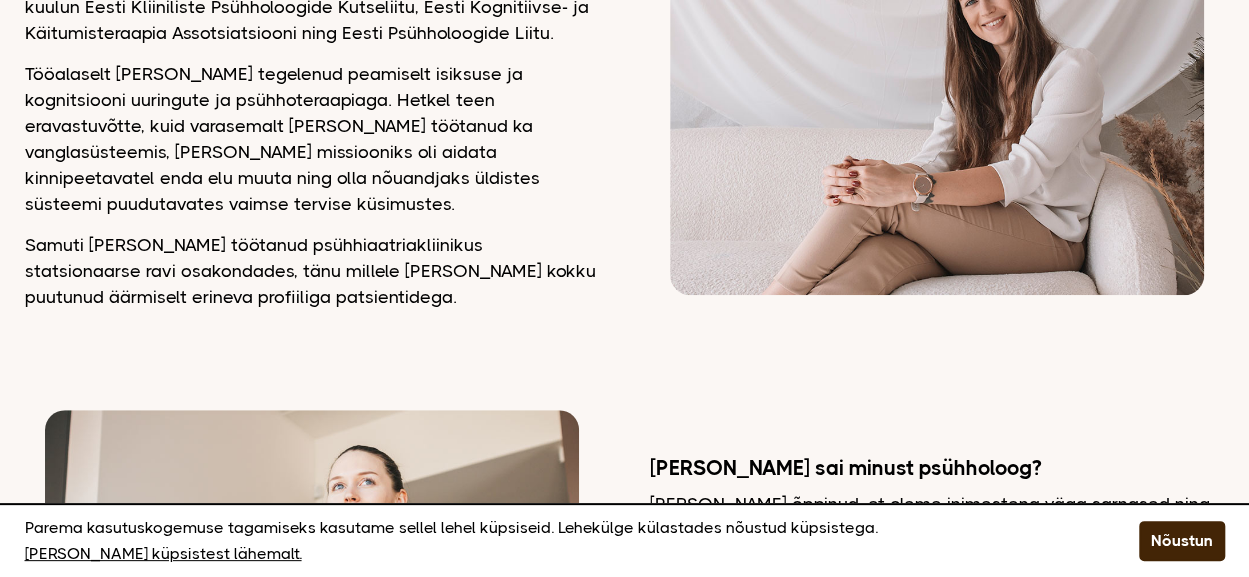 scroll, scrollTop: 429, scrollLeft: 0, axis: vertical 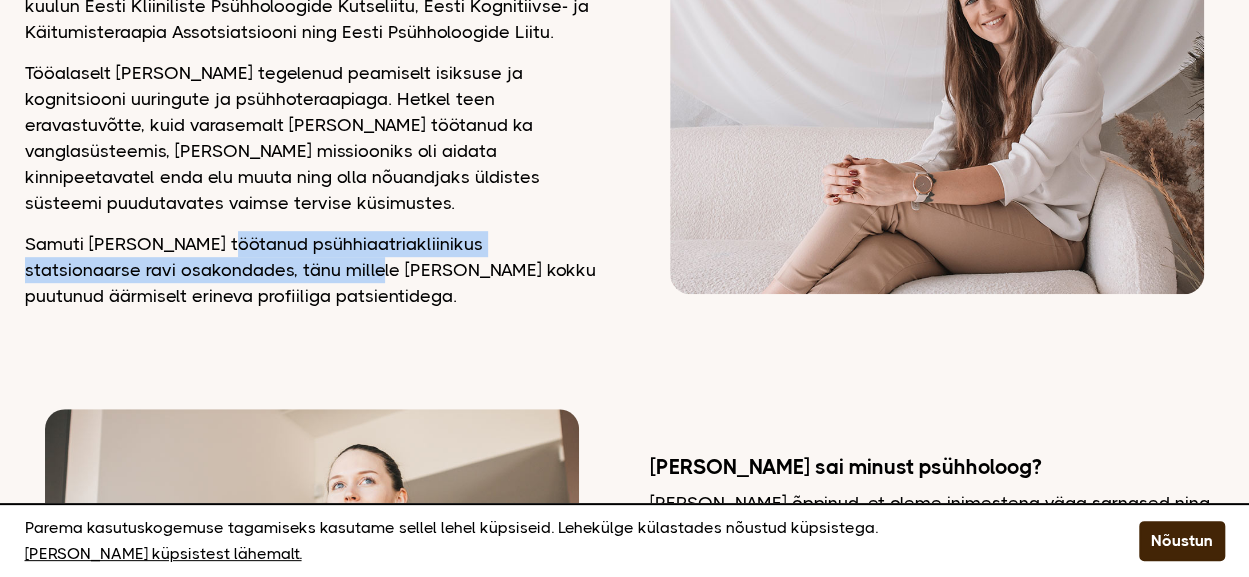 drag, startPoint x: 292, startPoint y: 256, endPoint x: 218, endPoint y: 212, distance: 86.09297 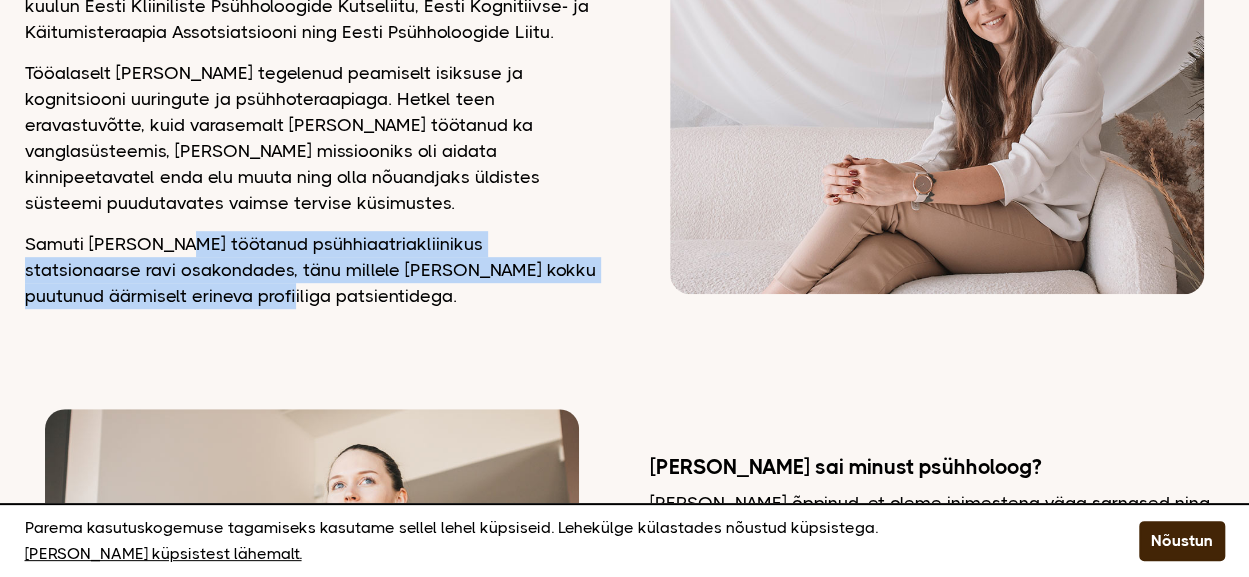 drag, startPoint x: 176, startPoint y: 214, endPoint x: 204, endPoint y: 275, distance: 67.11929 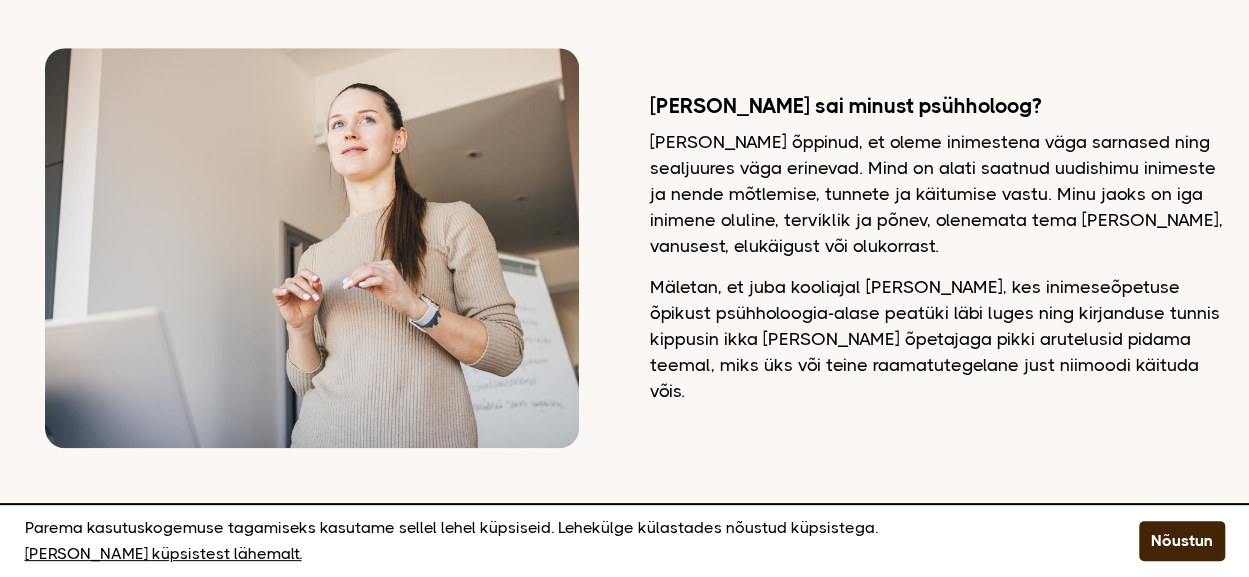 scroll, scrollTop: 791, scrollLeft: 0, axis: vertical 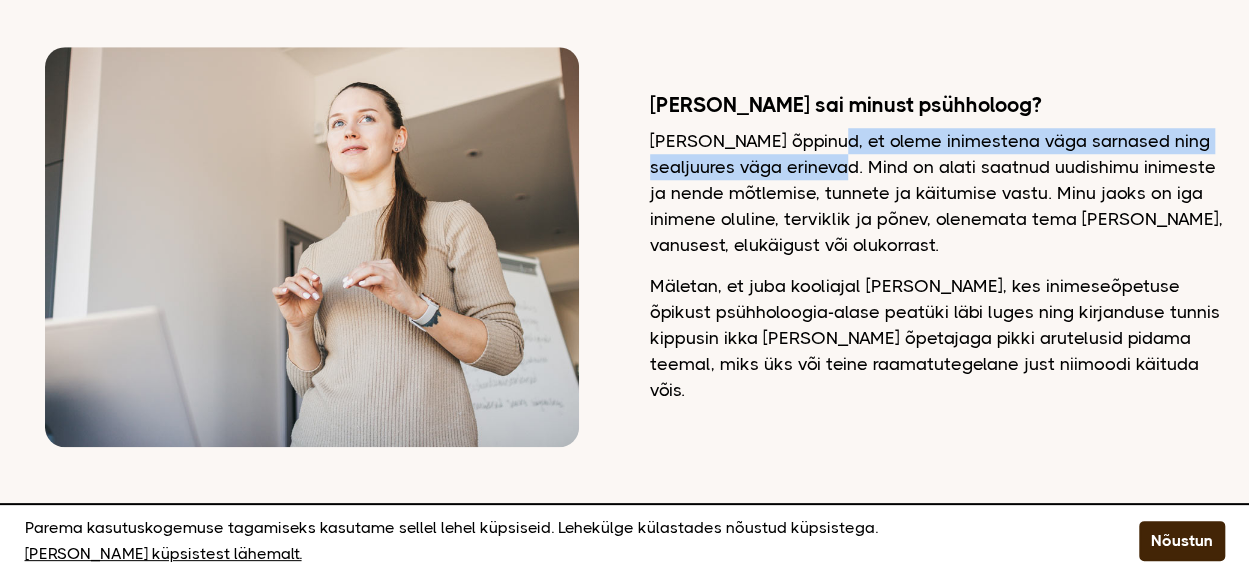 drag, startPoint x: 817, startPoint y: 123, endPoint x: 832, endPoint y: 166, distance: 45.54119 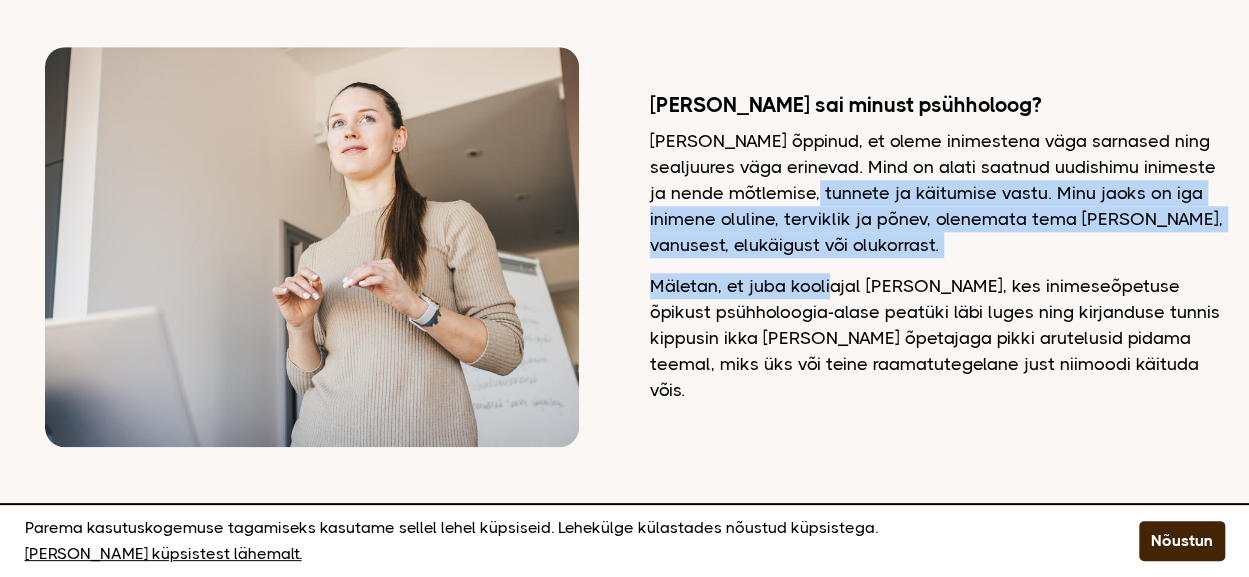 drag, startPoint x: 814, startPoint y: 177, endPoint x: 827, endPoint y: 263, distance: 86.977005 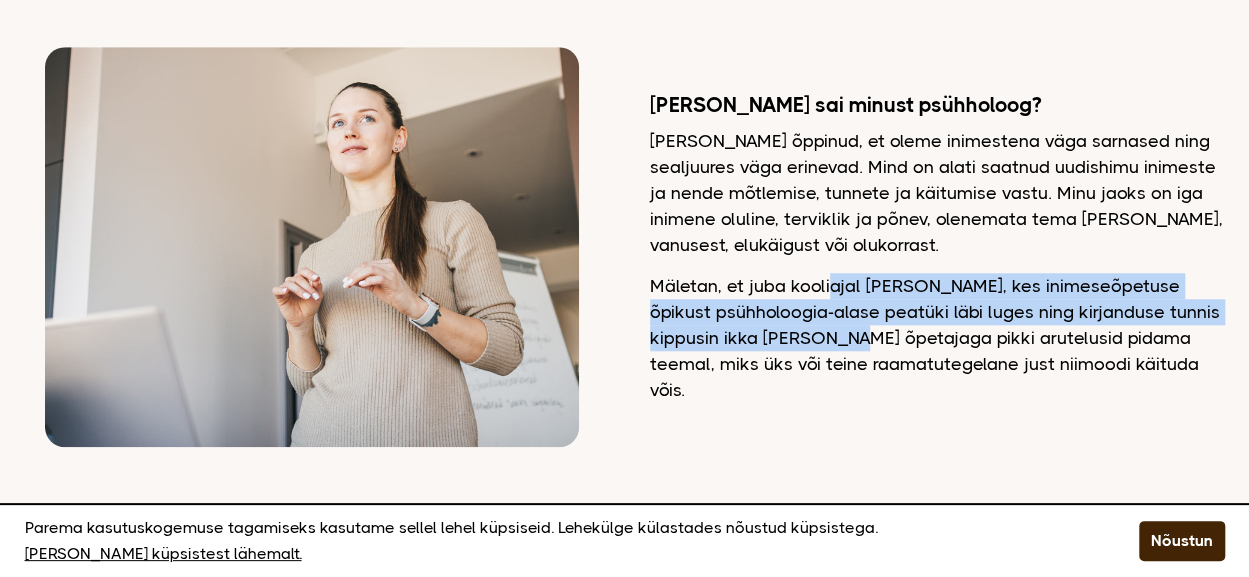 drag, startPoint x: 827, startPoint y: 263, endPoint x: 840, endPoint y: 323, distance: 61.39218 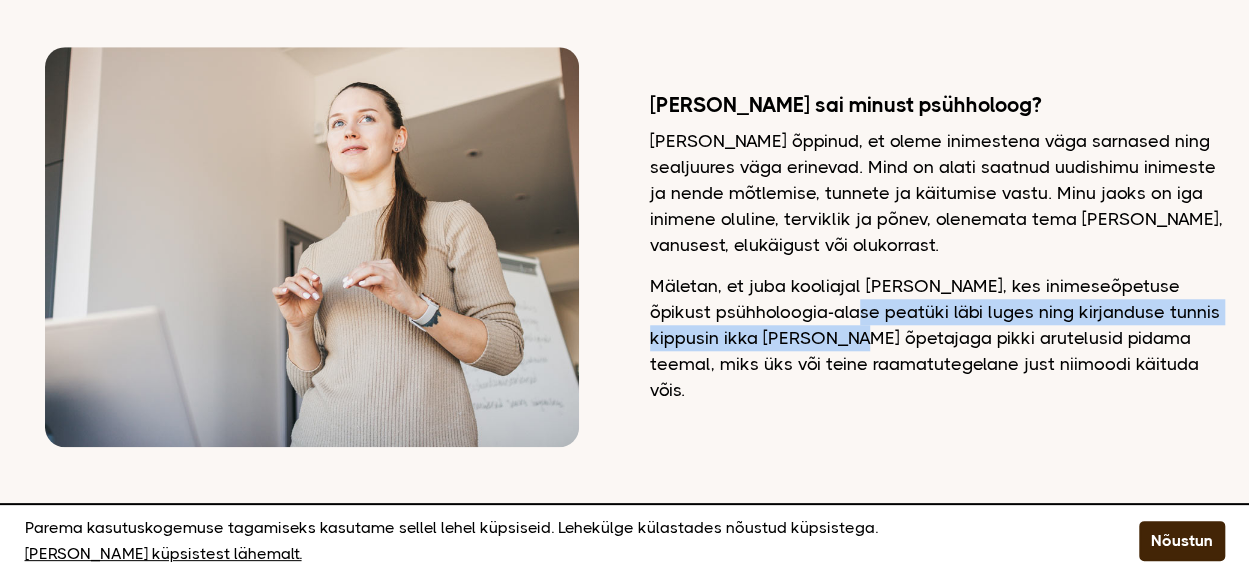 drag, startPoint x: 840, startPoint y: 323, endPoint x: 803, endPoint y: 303, distance: 42.059483 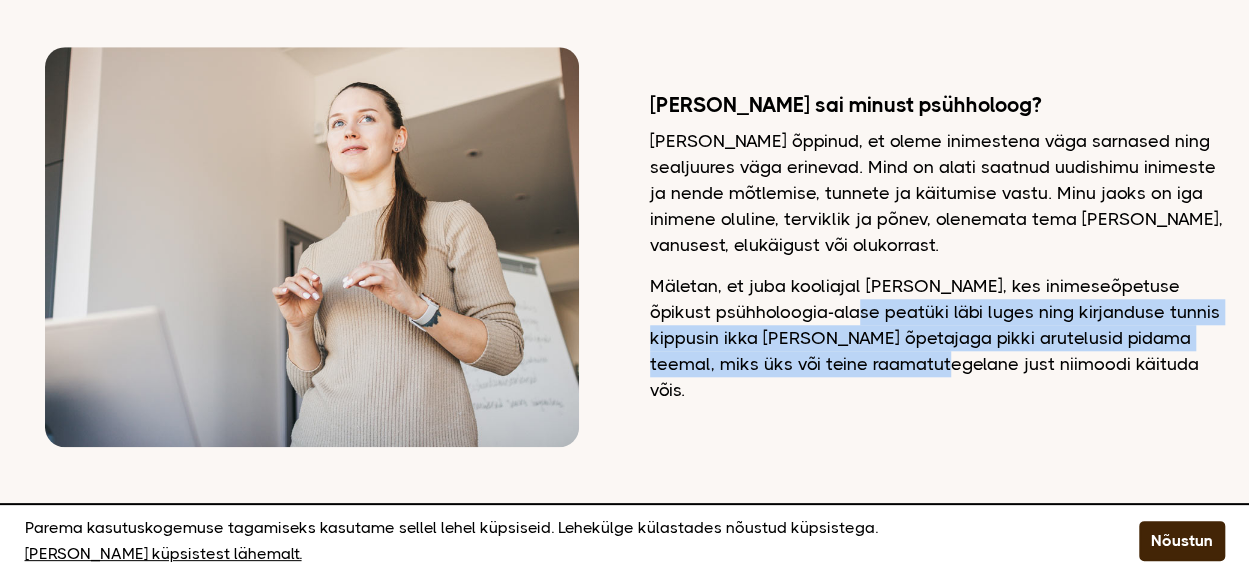 drag, startPoint x: 803, startPoint y: 303, endPoint x: 891, endPoint y: 364, distance: 107.07474 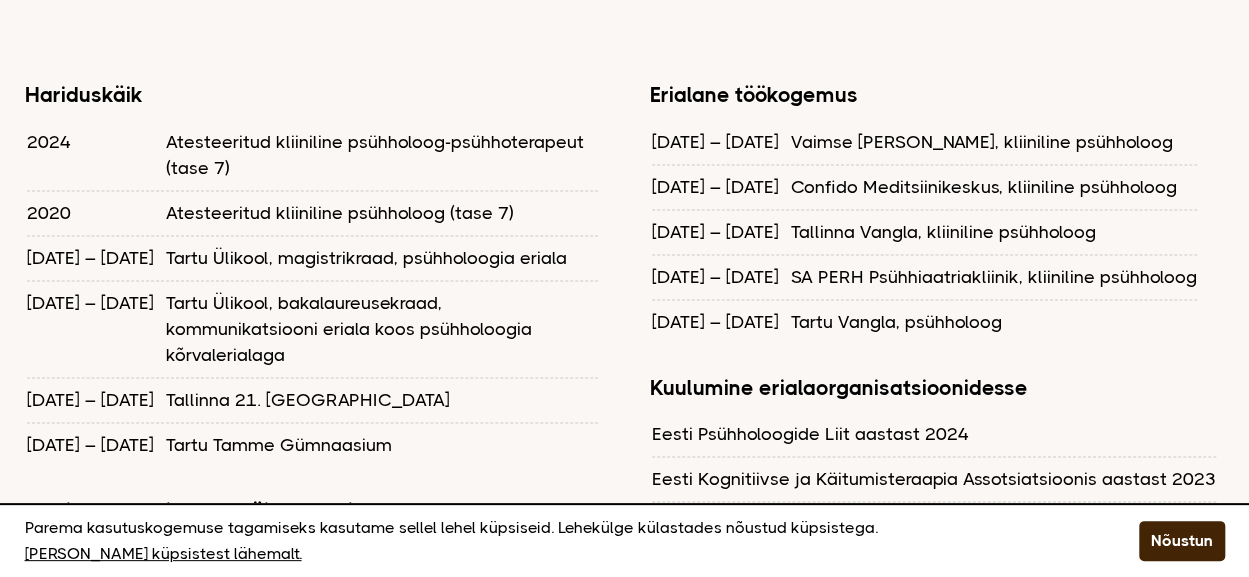 scroll, scrollTop: 1755, scrollLeft: 0, axis: vertical 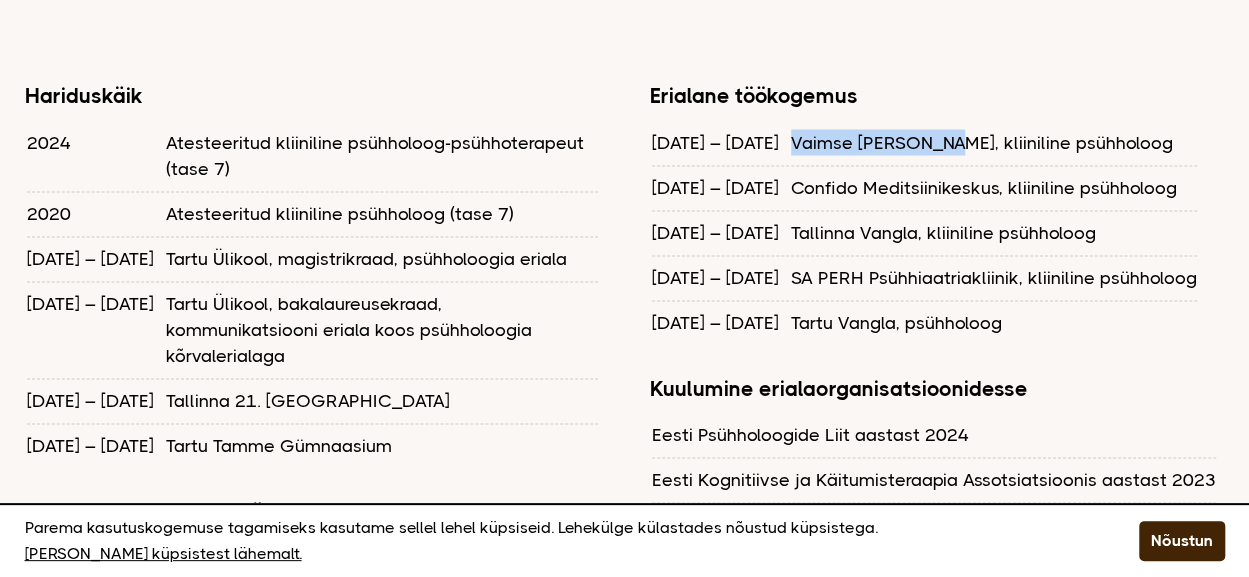 drag, startPoint x: 920, startPoint y: 111, endPoint x: 771, endPoint y: 131, distance: 150.33629 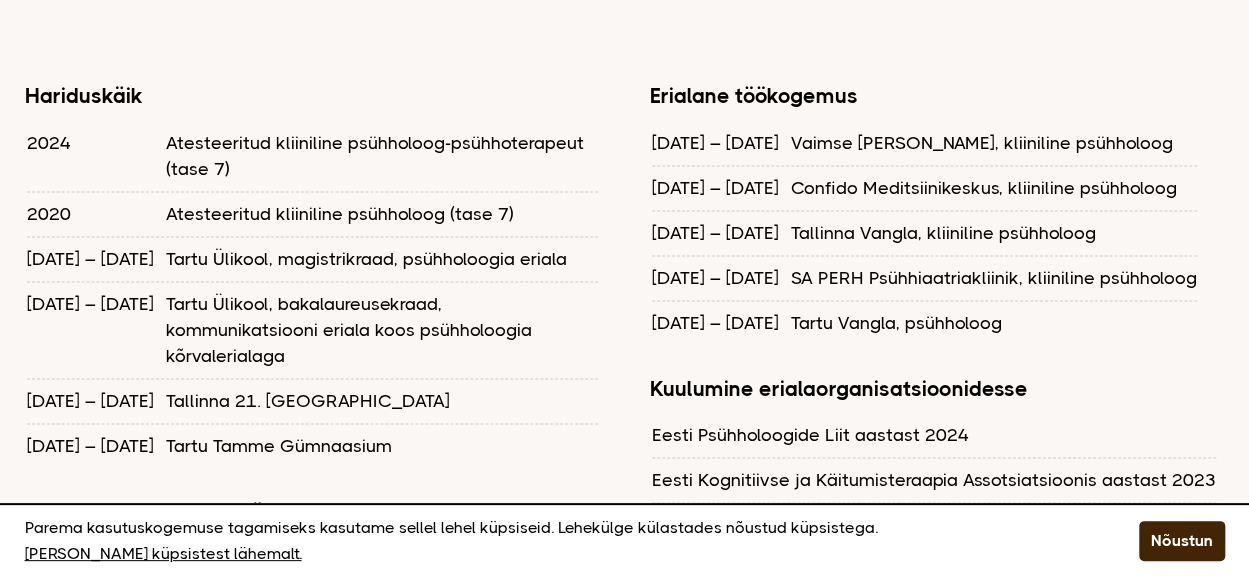 click on "Hariduskäik
2024
Atesteeritud kliiniline psühholoog-psühhoterapeut (tase 7)
2020
Atesteeritud kliiniline psühholoog (tase 7)
2016 – 2018
Tartu Ülikool, magistrikraad, psühholoogia eriala
2013 – 2016
Tartu Ülikool, bakalaureusekraad, kommunikatsiooni eriala koos psühholoogia kõrvalerialaga
2007 – 2013
Tallinna 21. Kool
2001 – 2007
Tartu Tamme Gümnaasium
2023" at bounding box center [625, 680] 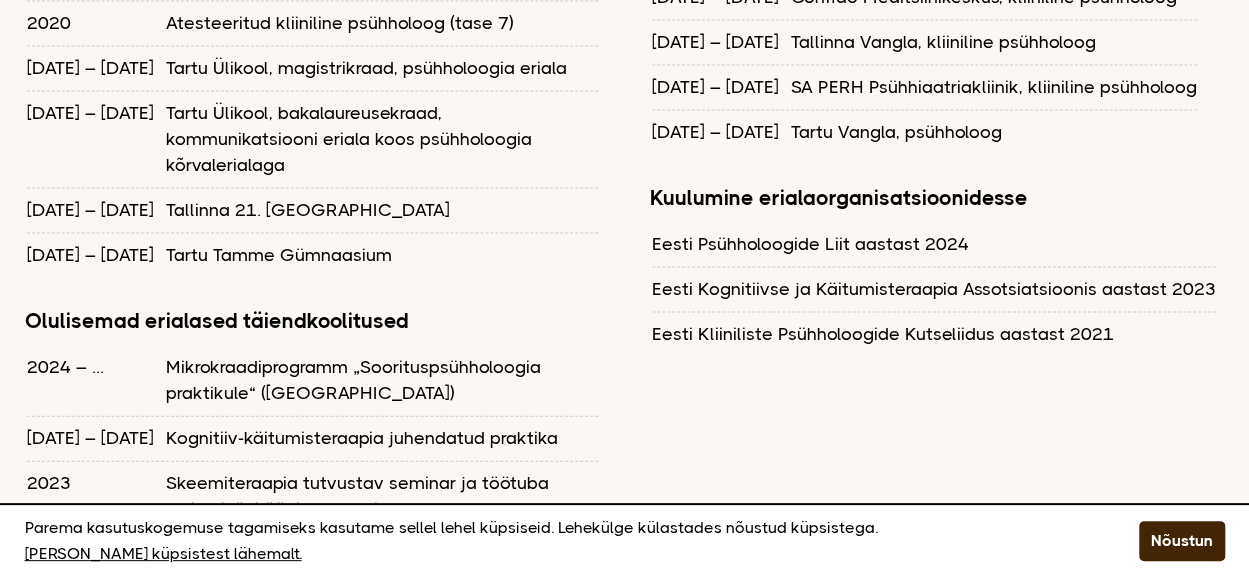 scroll, scrollTop: 1946, scrollLeft: 0, axis: vertical 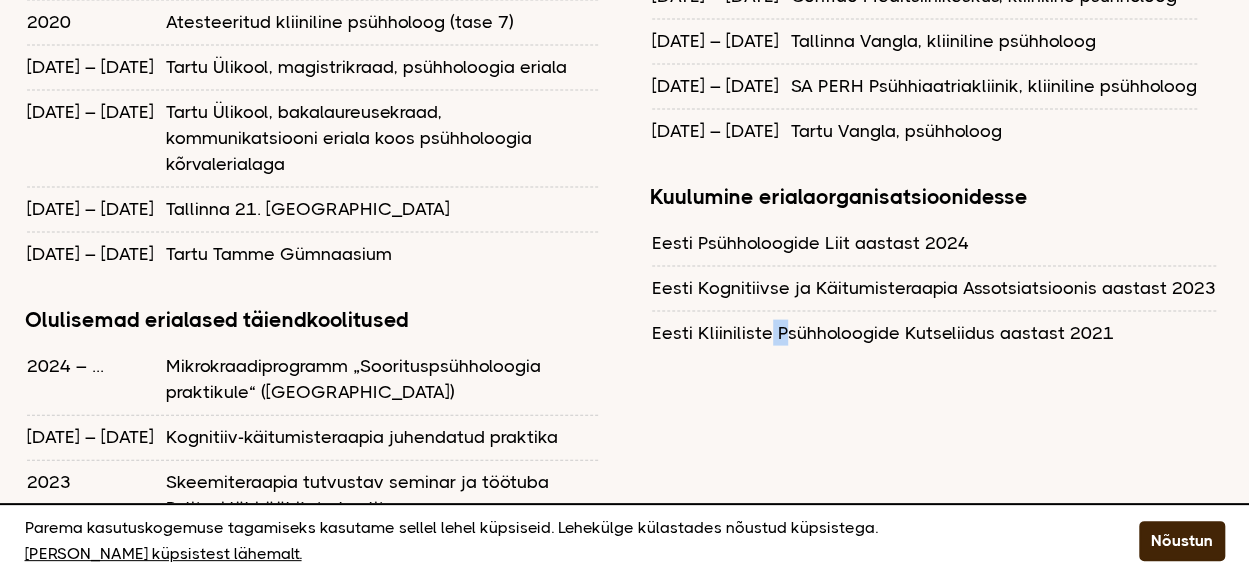 drag, startPoint x: 768, startPoint y: 303, endPoint x: 786, endPoint y: 310, distance: 19.313208 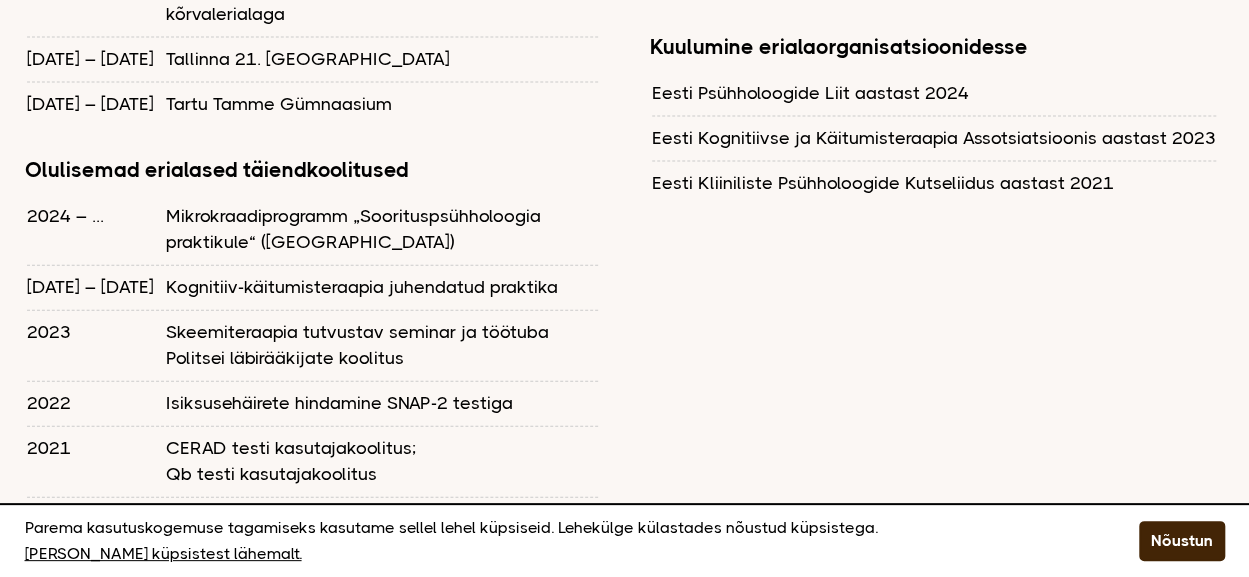scroll, scrollTop: 2095, scrollLeft: 0, axis: vertical 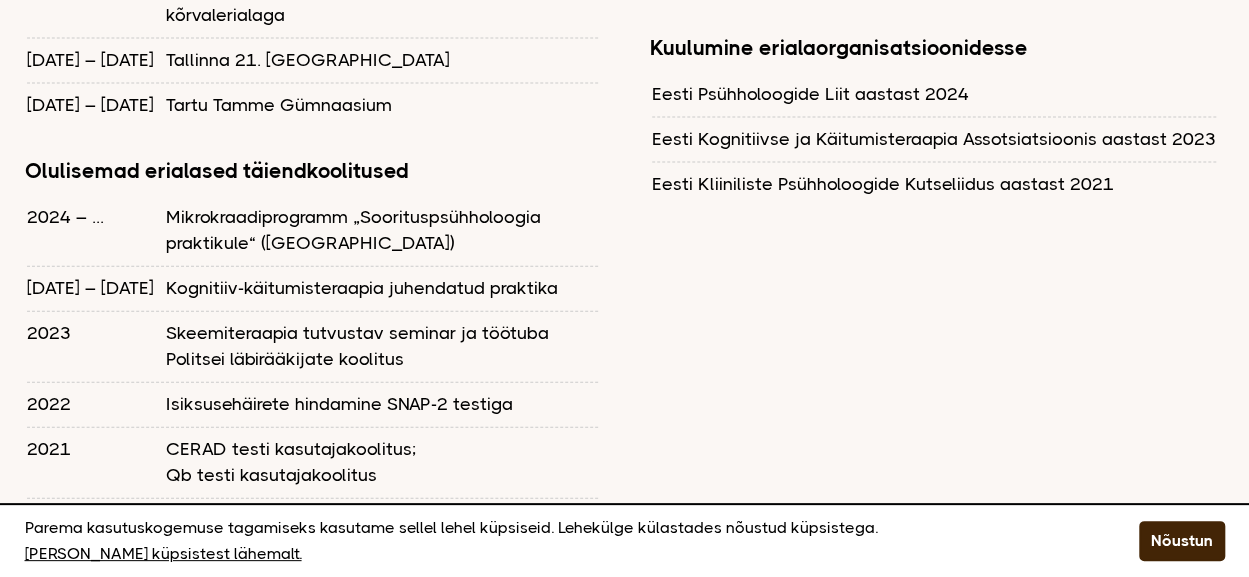 click on "Hariduskäik
2024
Atesteeritud kliiniline psühholoog-psühhoterapeut (tase 7)
2020
Atesteeritud kliiniline psühholoog (tase 7)
2016 – 2018
Tartu Ülikool, magistrikraad, psühholoogia eriala
2013 – 2016
Tartu Ülikool, bakalaureusekraad, kommunikatsiooni eriala koos psühholoogia kõrvalerialaga
2007 – 2013
Tallinna 21. Kool
2001 – 2007
Tartu Tamme Gümnaasium
2023" at bounding box center (625, 340) 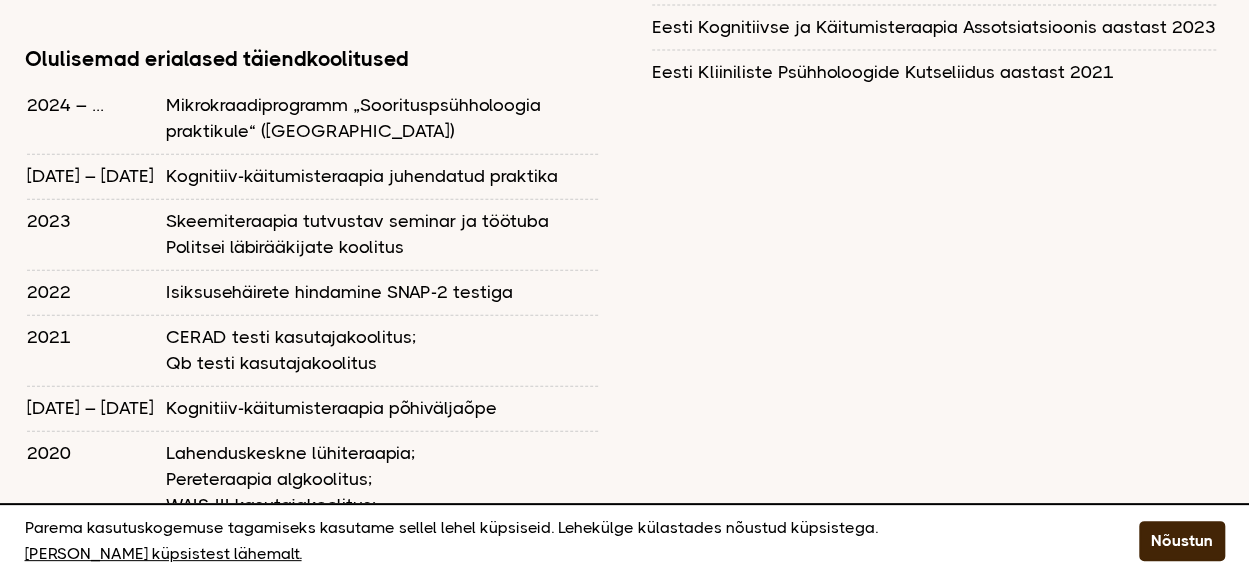 scroll, scrollTop: 2209, scrollLeft: 0, axis: vertical 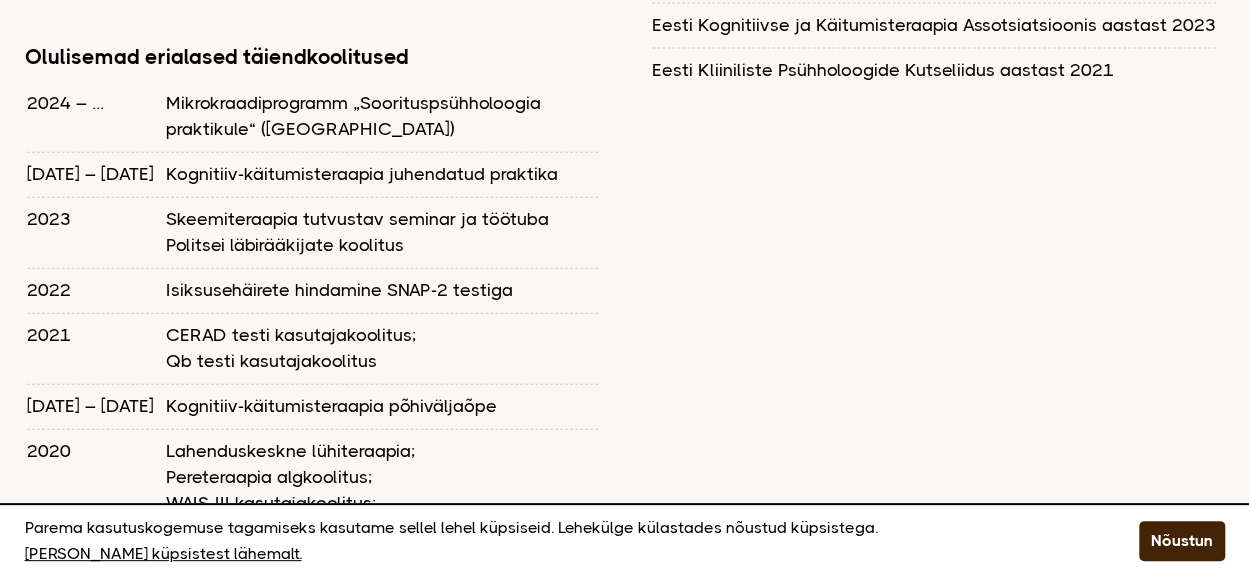click on "Hariduskäik
2024
Atesteeritud kliiniline psühholoog-psühhoterapeut (tase 7)
2020
Atesteeritud kliiniline psühholoog (tase 7)
2016 – 2018
Tartu Ülikool, magistrikraad, psühholoogia eriala
2013 – 2016
Tartu Ülikool, bakalaureusekraad, kommunikatsiooni eriala koos psühholoogia kõrvalerialaga
2007 – 2013
Tallinna 21. Kool
2001 – 2007
Tartu Tamme Gümnaasium
2023" at bounding box center [625, 226] 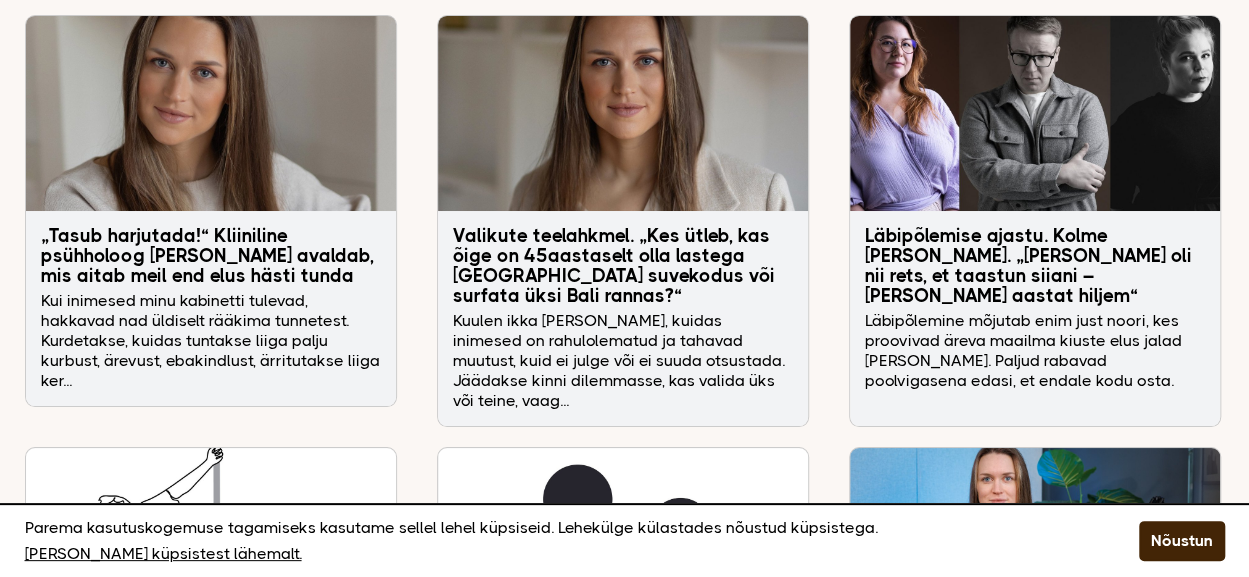 scroll, scrollTop: 3609, scrollLeft: 0, axis: vertical 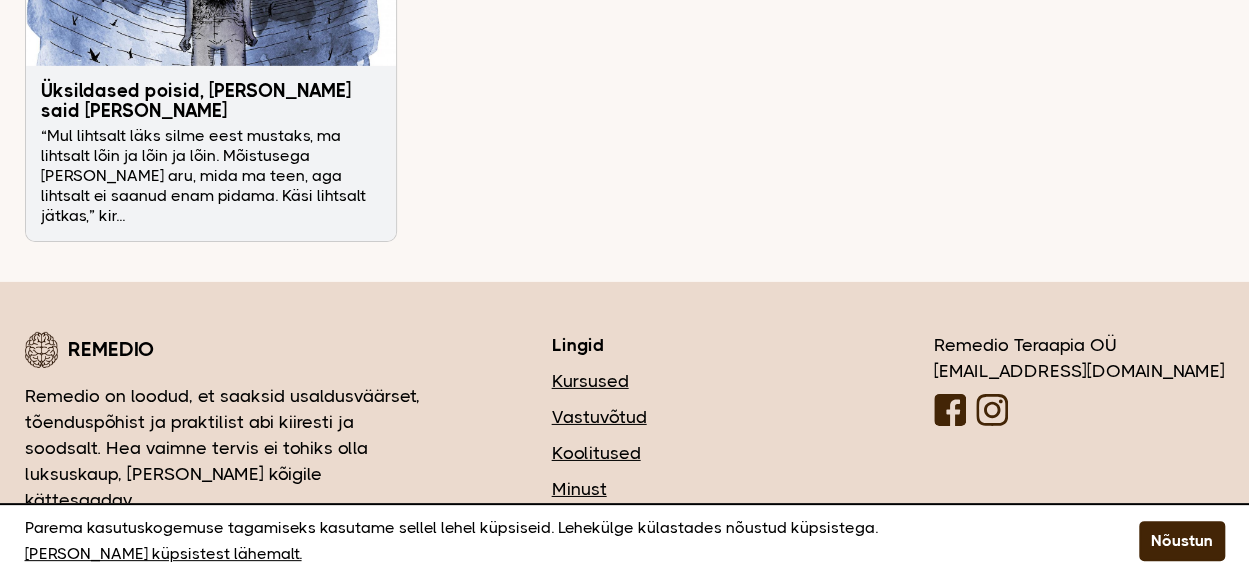 click on "Vastuvõtud" at bounding box center (683, 417) 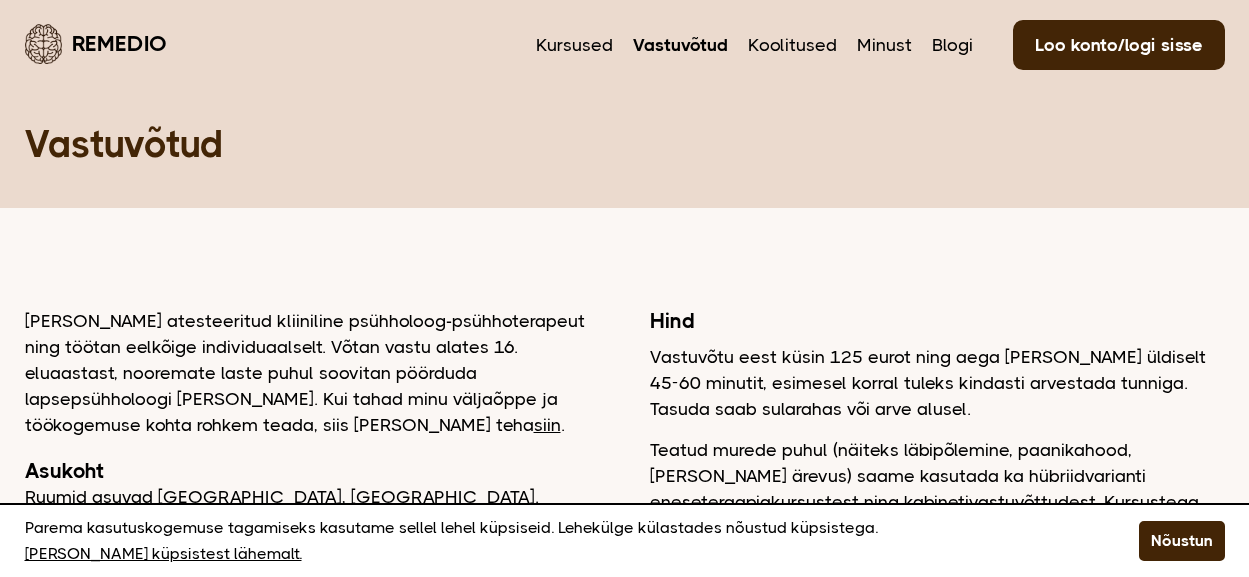 scroll, scrollTop: 0, scrollLeft: 0, axis: both 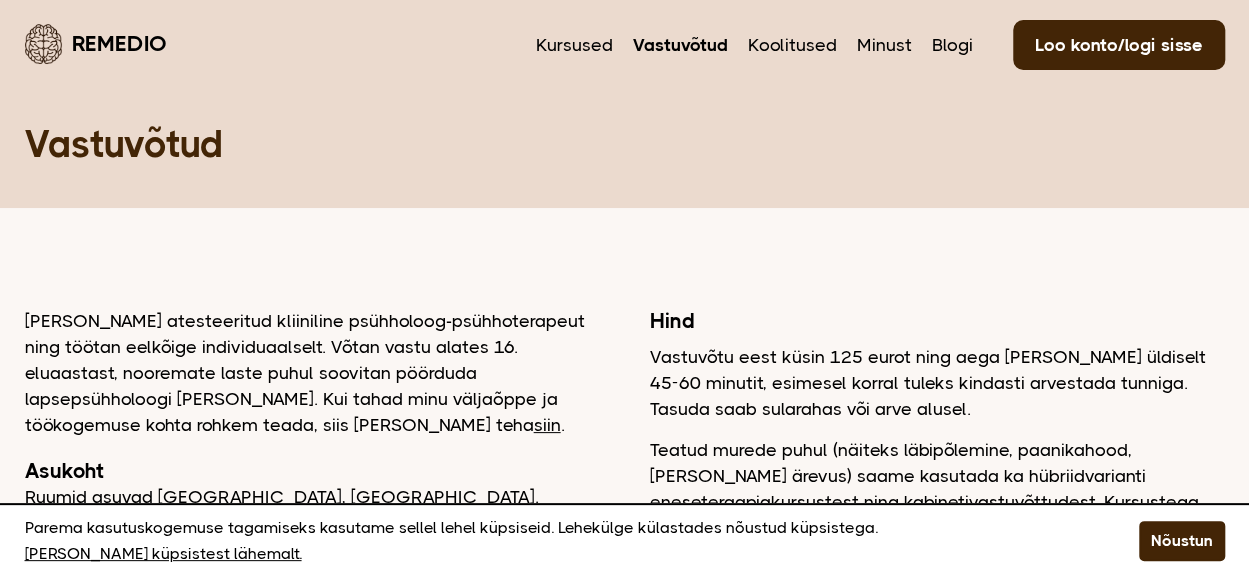 click on "[PERSON_NAME] atesteeritud kliiniline psühholoog-psühhoterapeut ning töötan eelkõige individuaalselt. Võtan vastu alates 16. eluaastast, nooremate laste puhul soovitan pöörduda lapsepsühholoogi [PERSON_NAME]. Kui tahad minu väljaõppe ja töökogemuse kohta rohkem teada, siis [PERSON_NAME] teha  siin ." at bounding box center (312, 373) 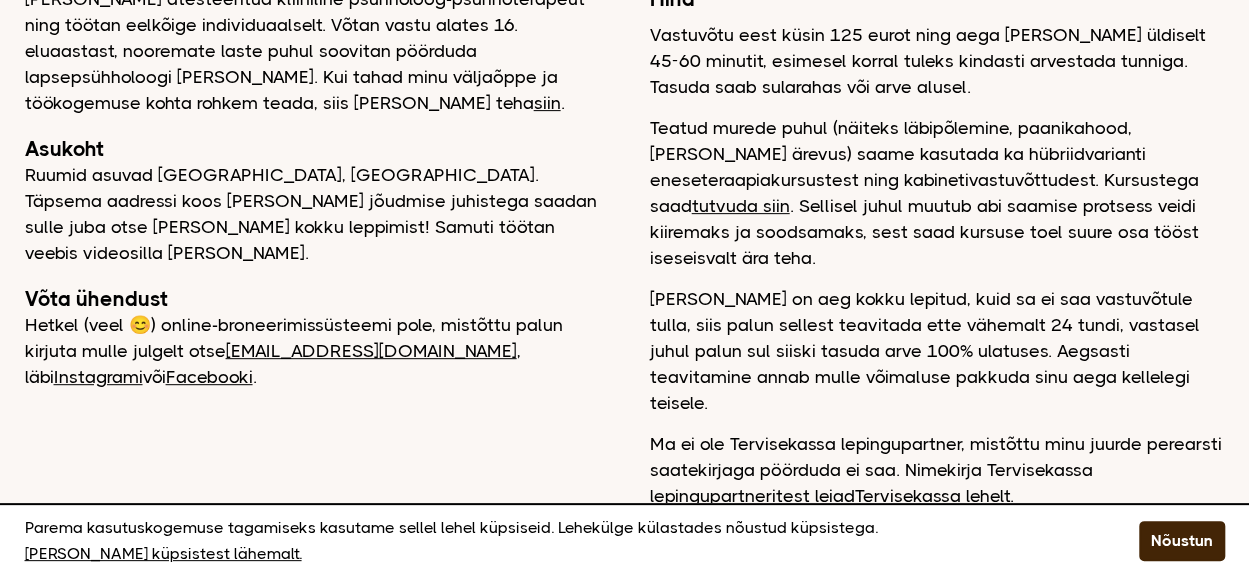 scroll, scrollTop: 319, scrollLeft: 0, axis: vertical 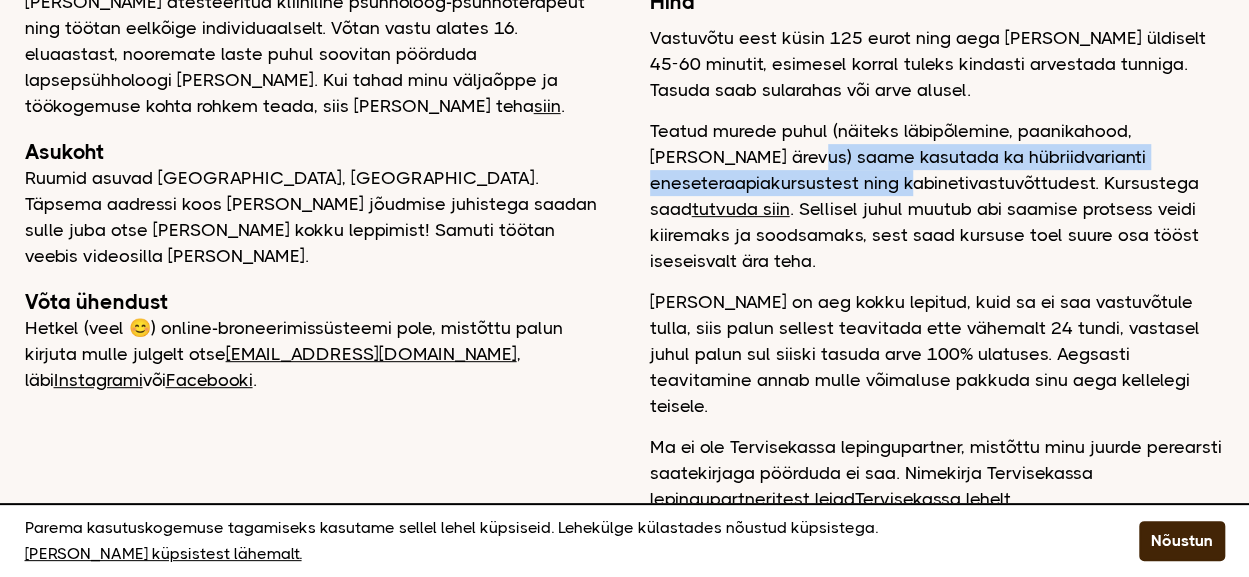 drag, startPoint x: 740, startPoint y: 153, endPoint x: 758, endPoint y: 181, distance: 33.286633 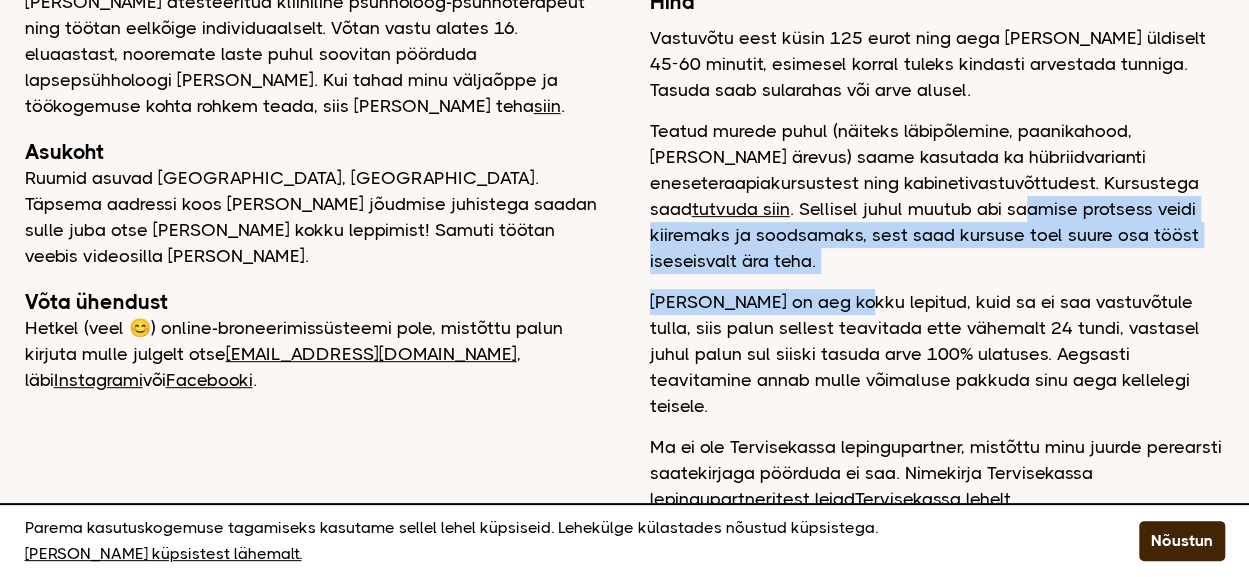 drag, startPoint x: 813, startPoint y: 205, endPoint x: 840, endPoint y: 257, distance: 58.59181 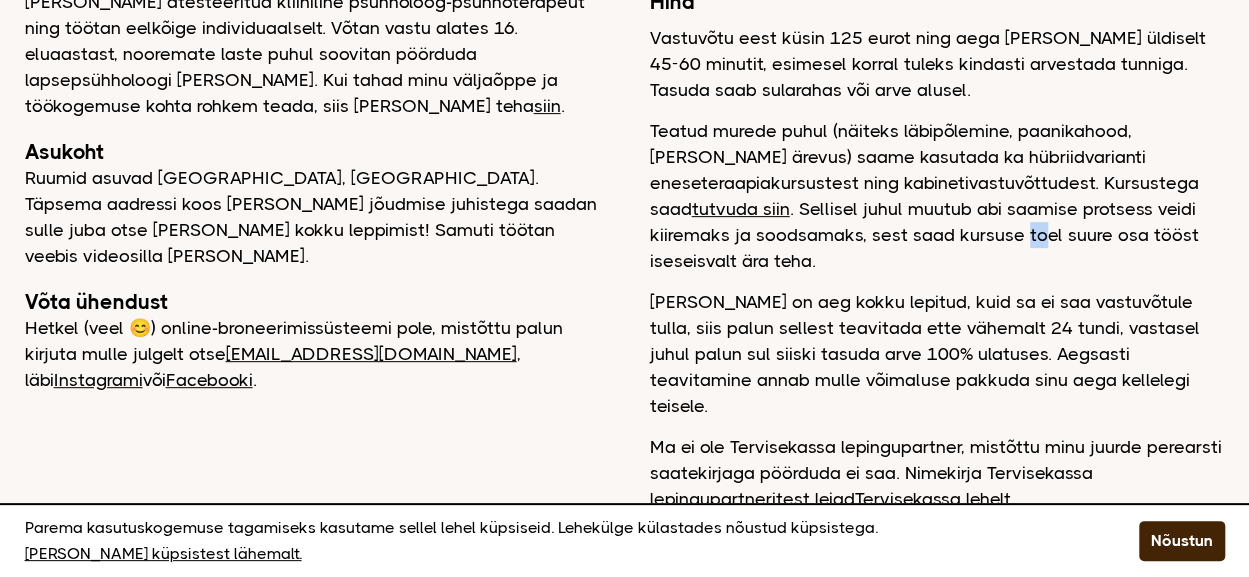 drag, startPoint x: 822, startPoint y: 240, endPoint x: 805, endPoint y: 223, distance: 24.04163 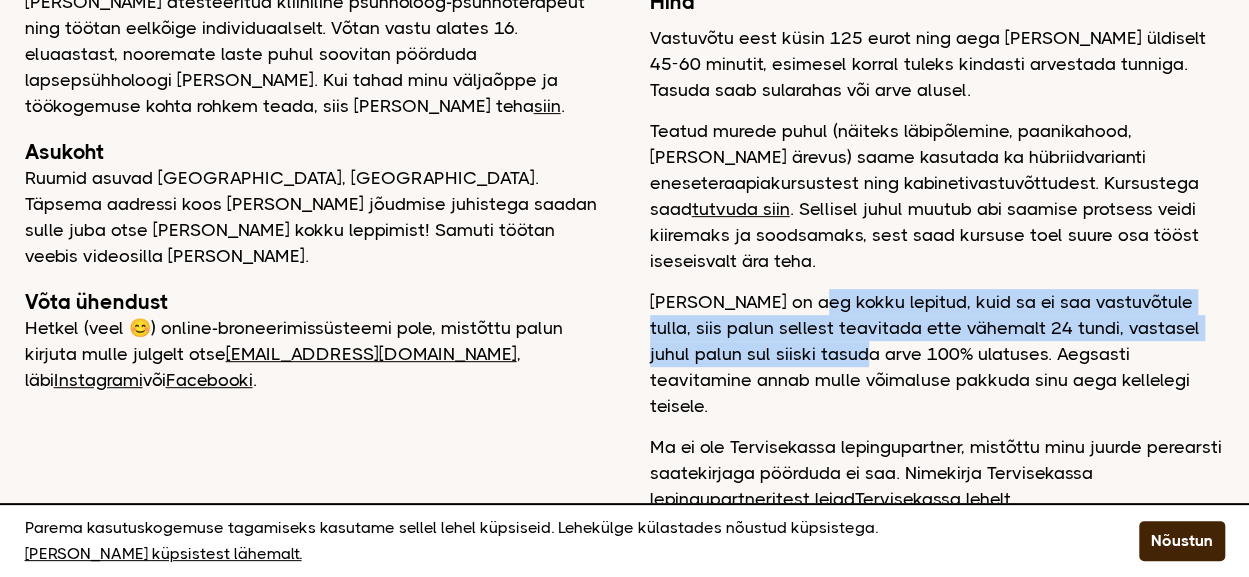 drag, startPoint x: 803, startPoint y: 277, endPoint x: 810, endPoint y: 338, distance: 61.400326 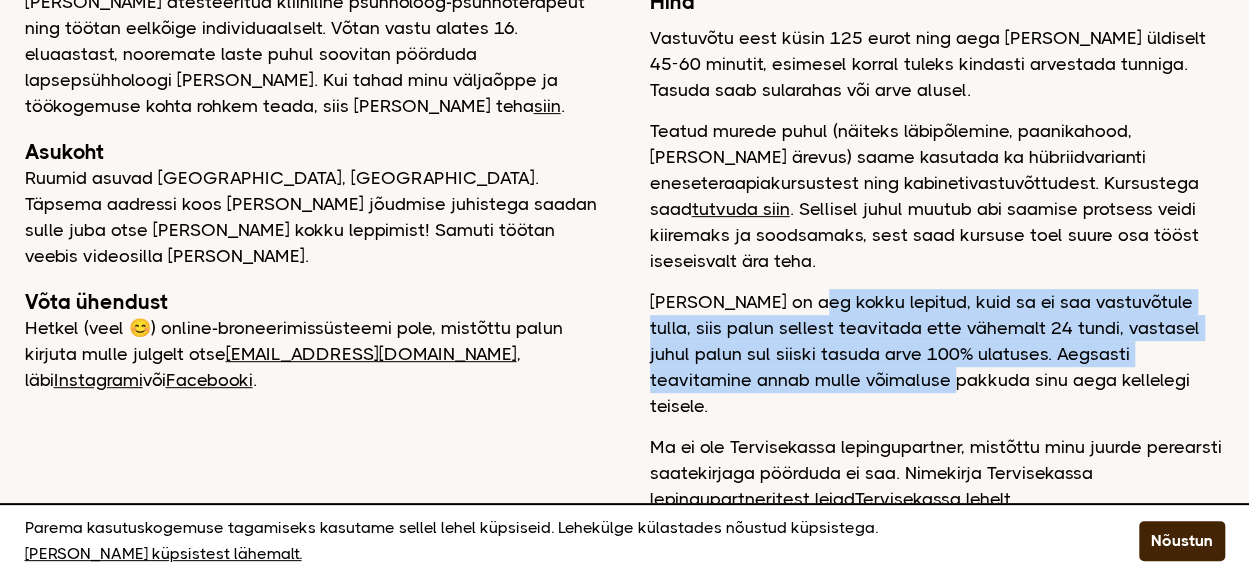 drag, startPoint x: 838, startPoint y: 364, endPoint x: 798, endPoint y: 258, distance: 113.296074 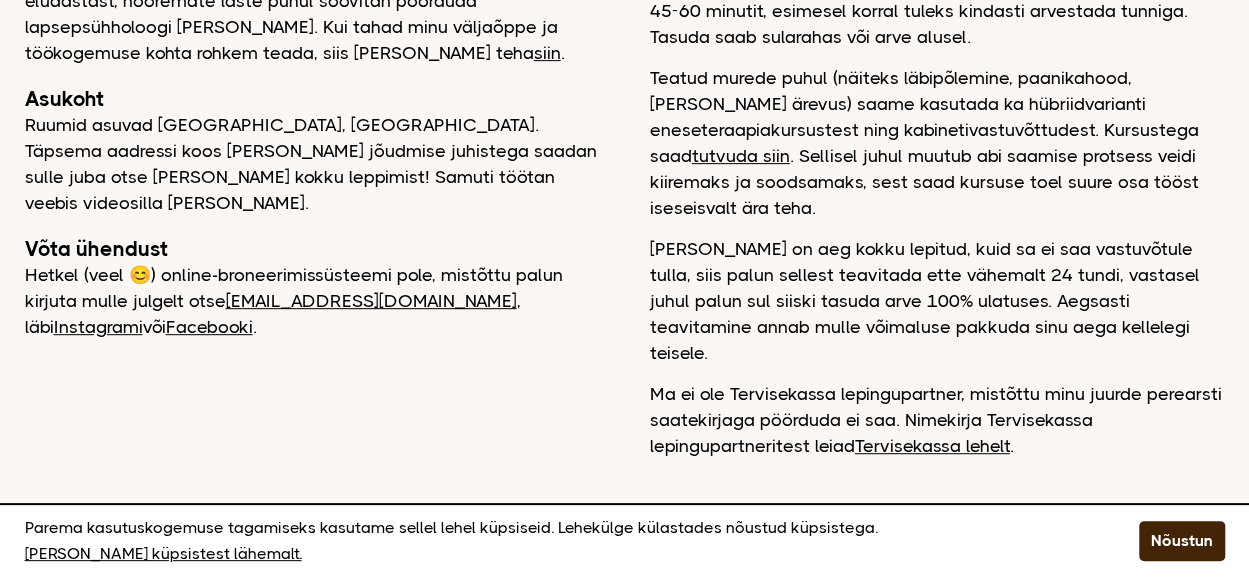 scroll, scrollTop: 349, scrollLeft: 0, axis: vertical 